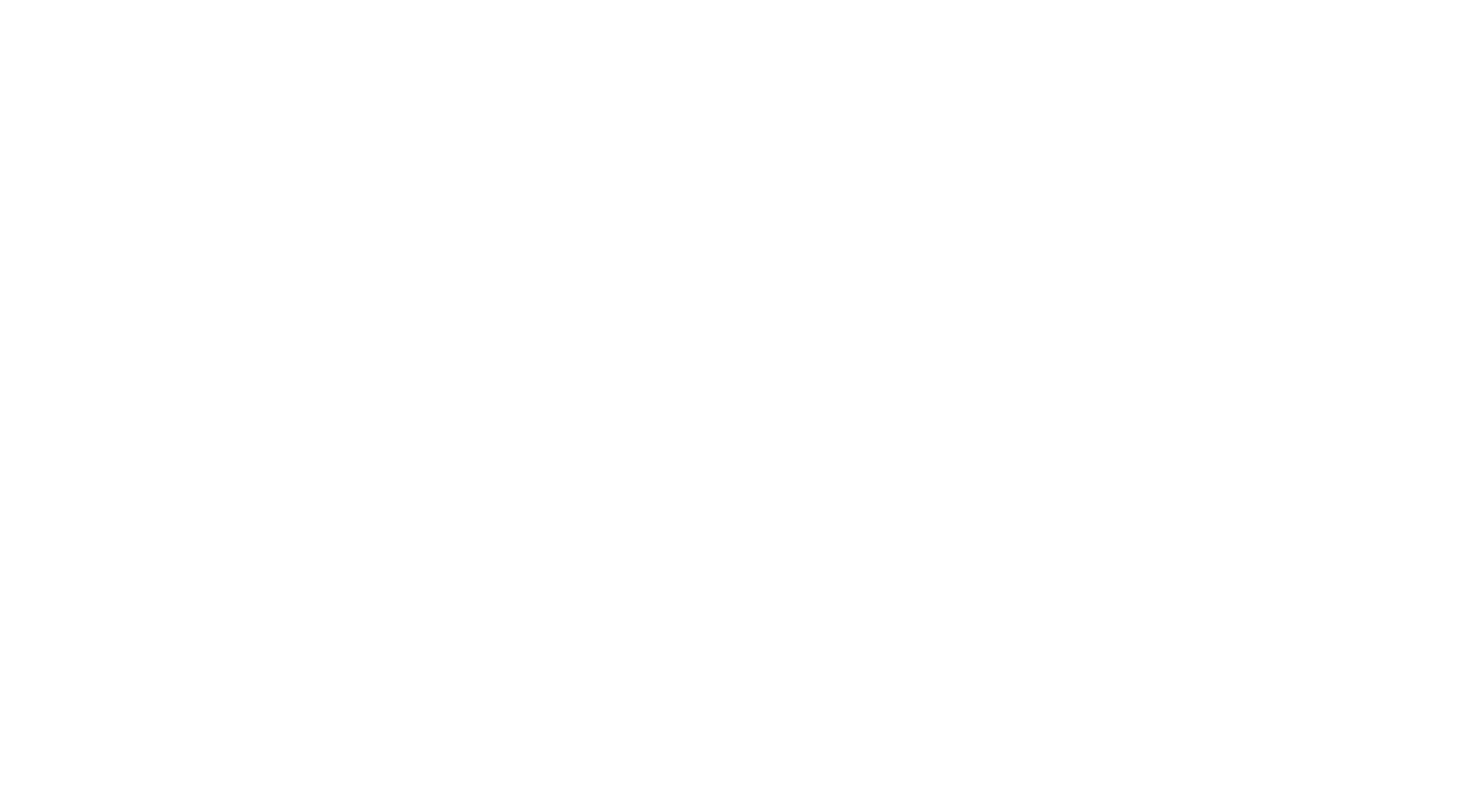 scroll, scrollTop: 0, scrollLeft: 0, axis: both 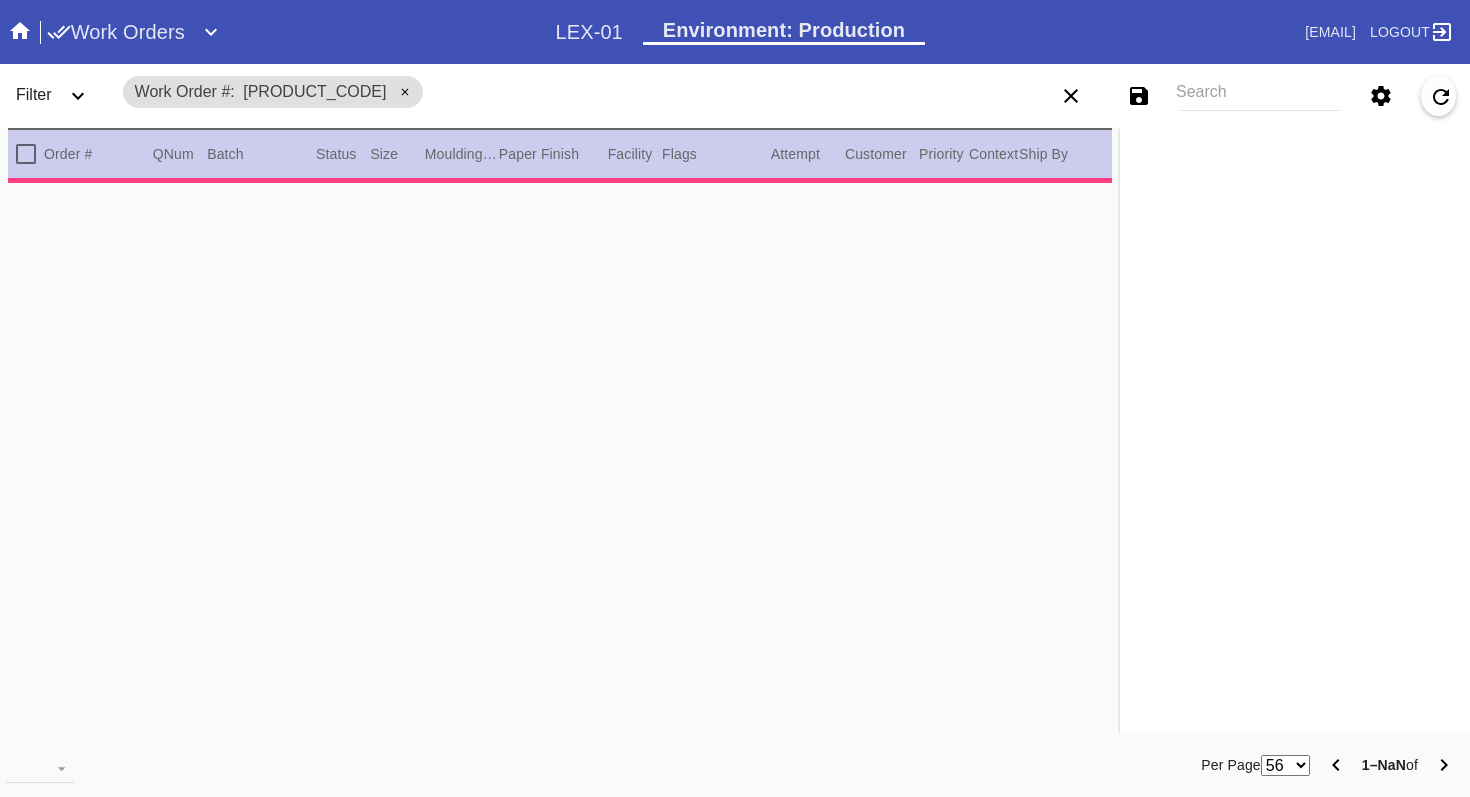 type on "3.0" 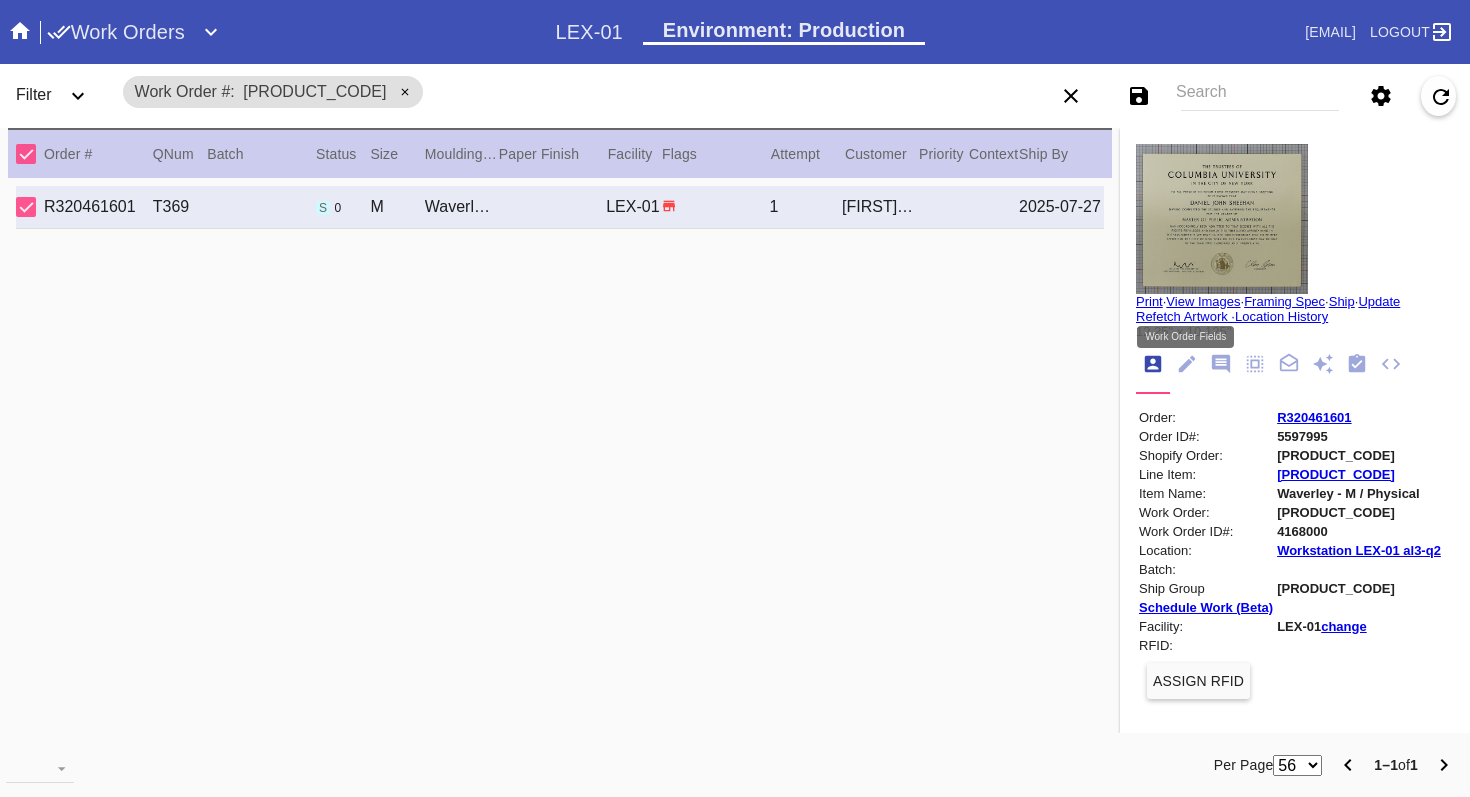 click 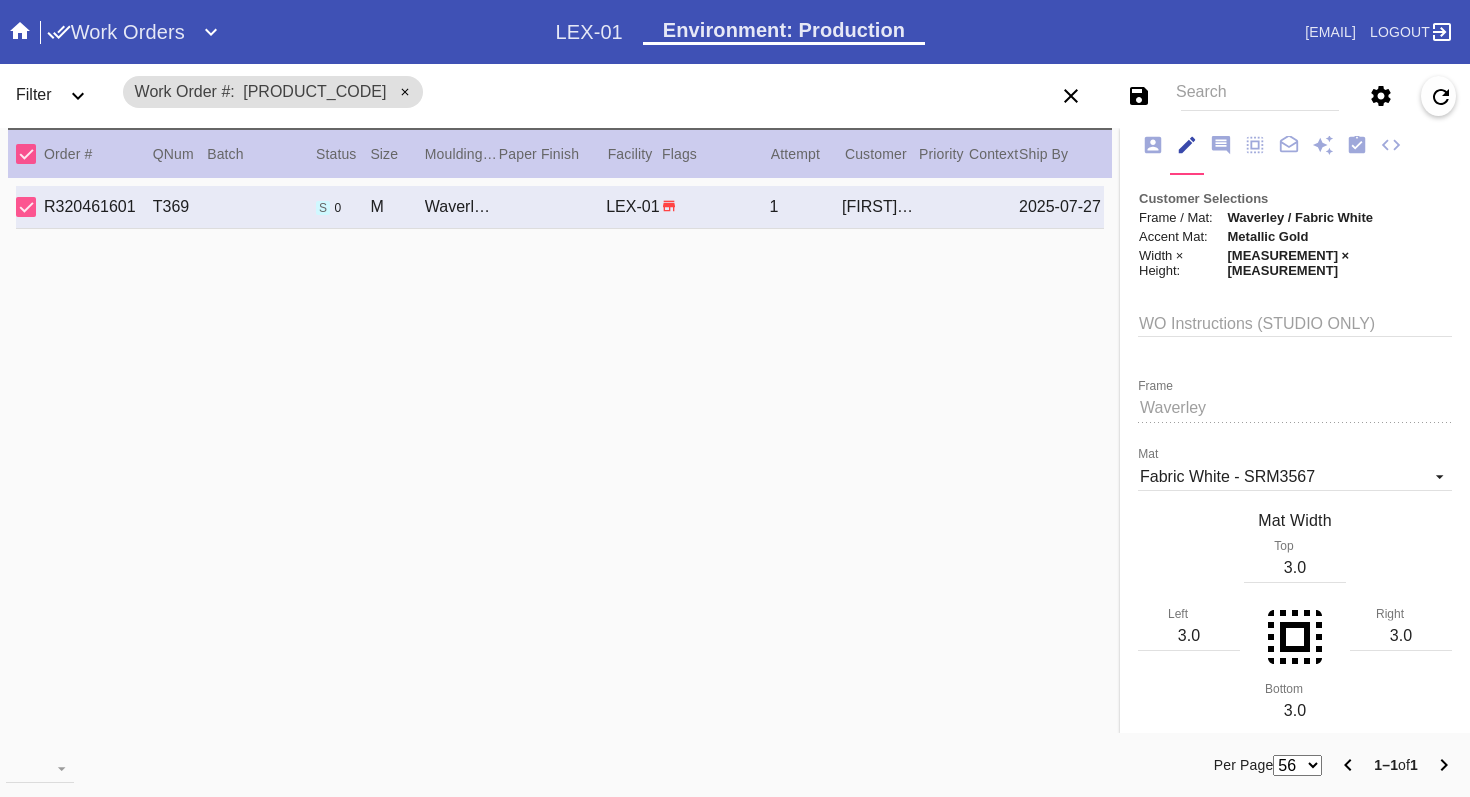 scroll, scrollTop: 306, scrollLeft: 0, axis: vertical 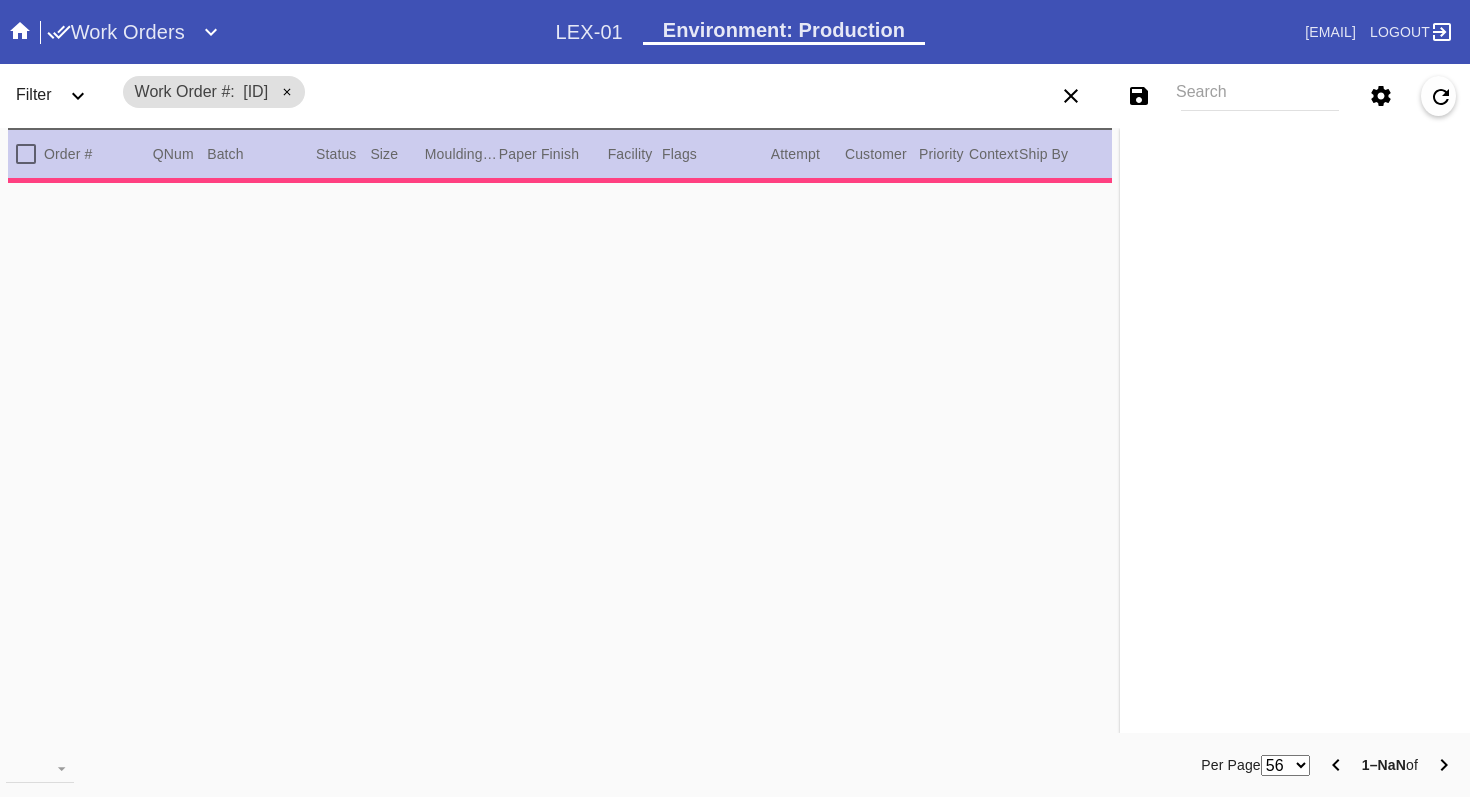 type on "0.0" 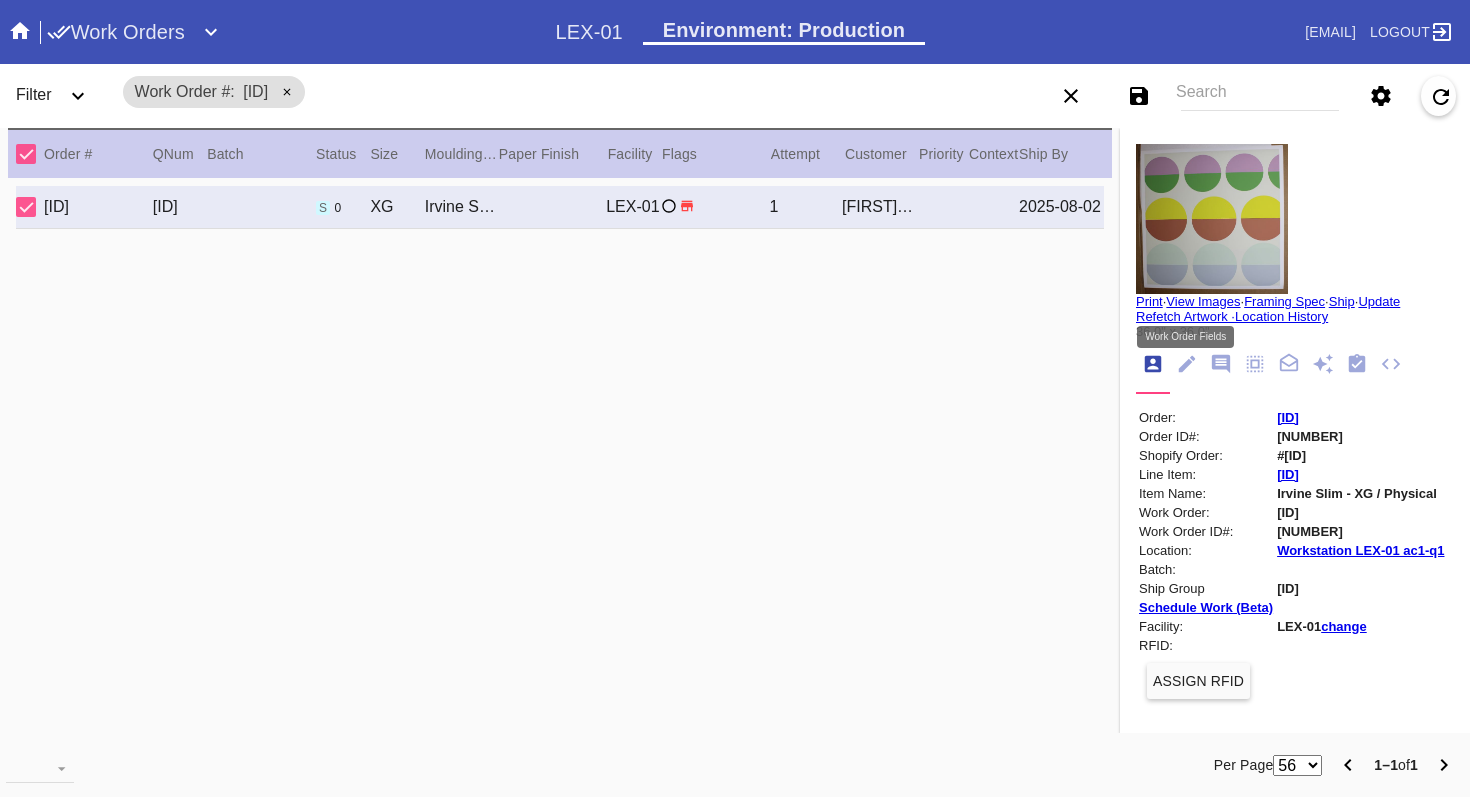drag, startPoint x: 1186, startPoint y: 366, endPoint x: 1186, endPoint y: 394, distance: 28 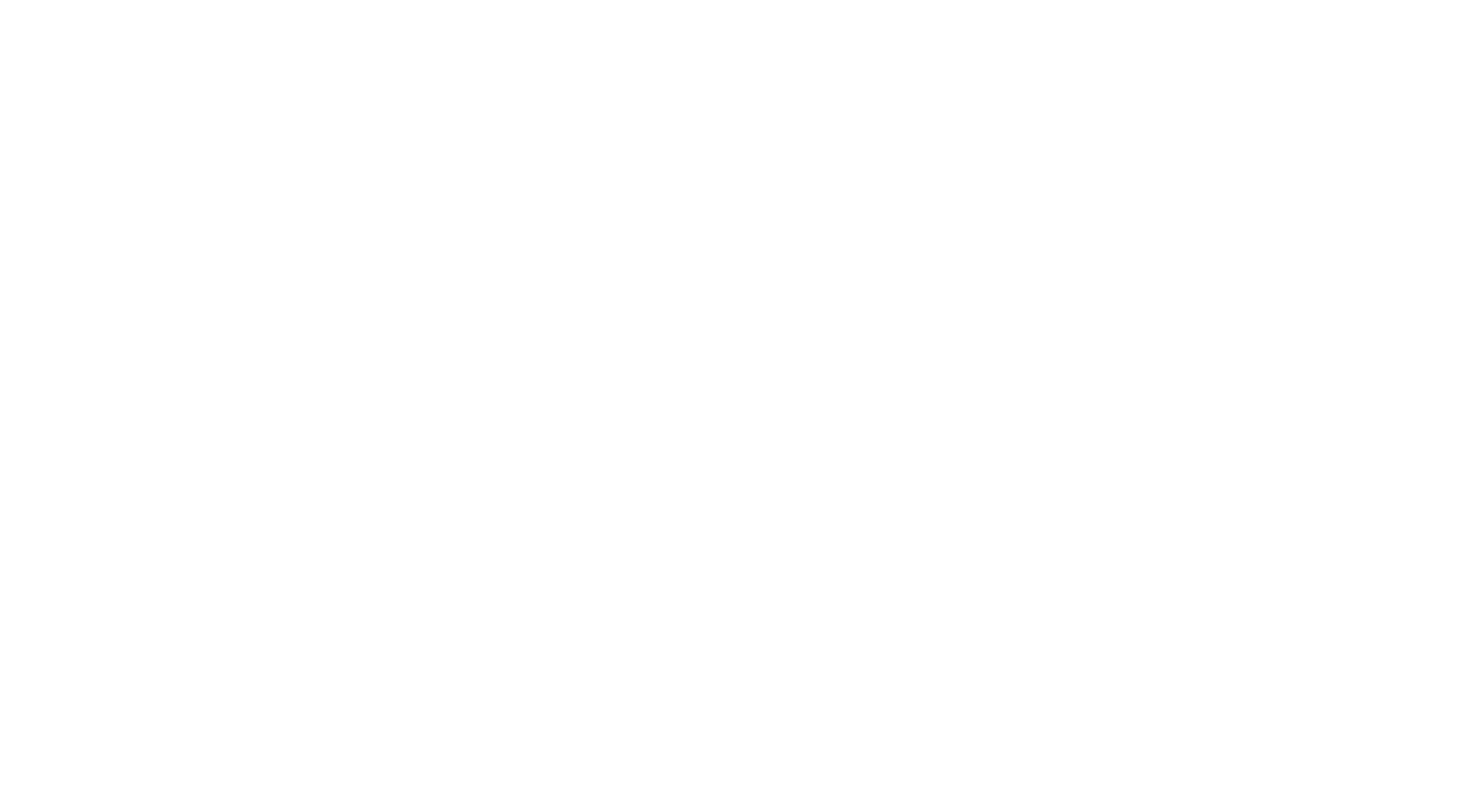 scroll, scrollTop: 0, scrollLeft: 0, axis: both 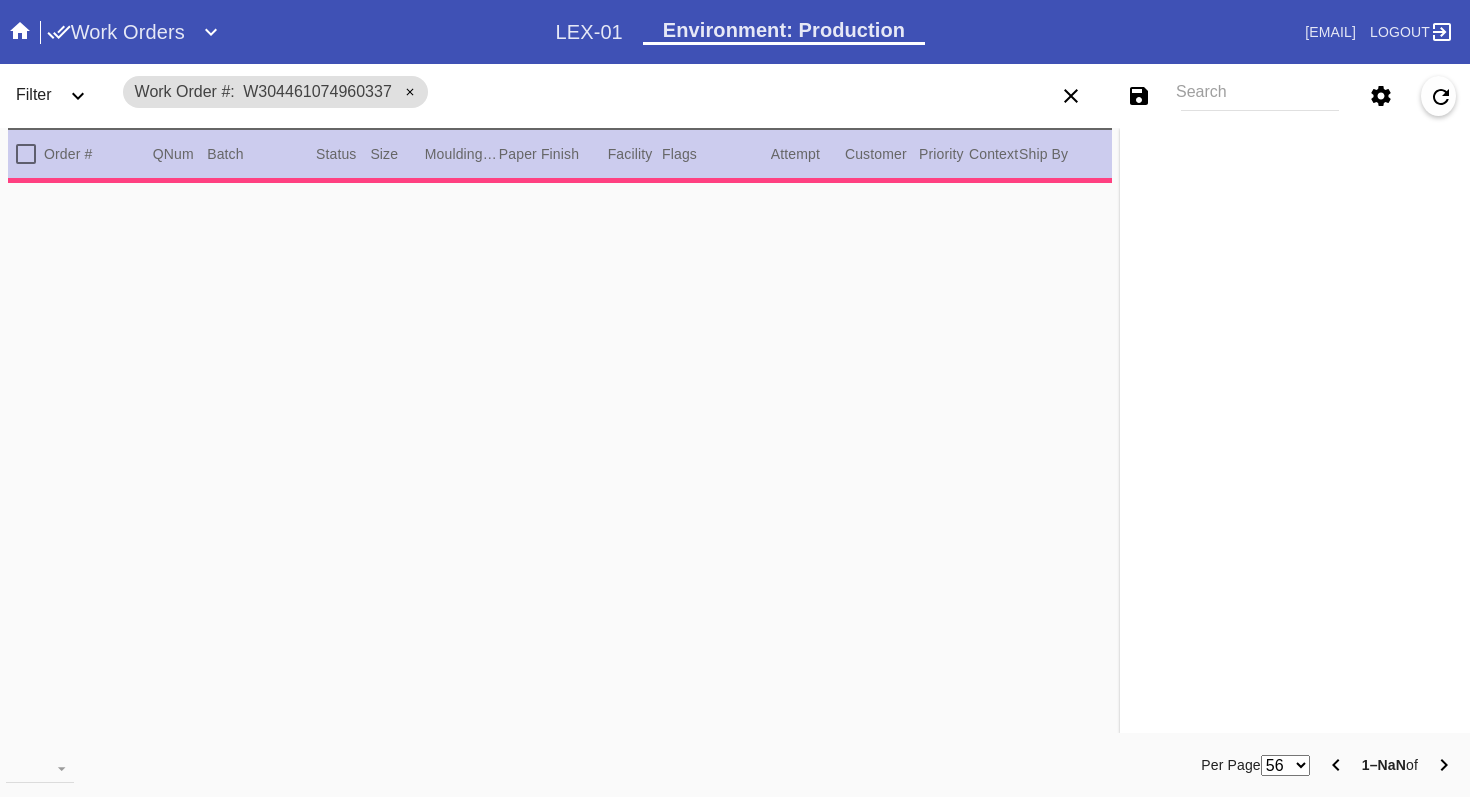type on "0.0" 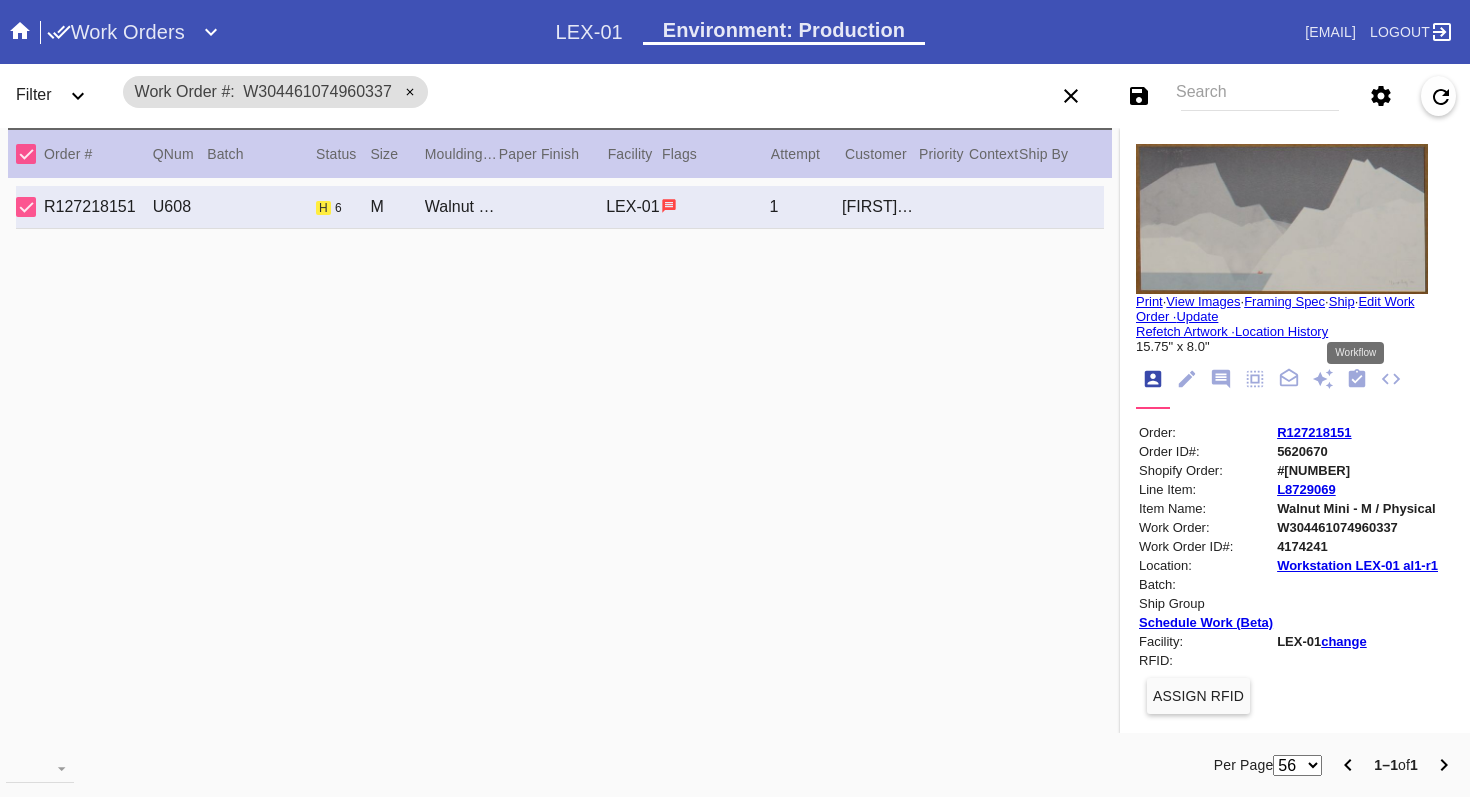 click 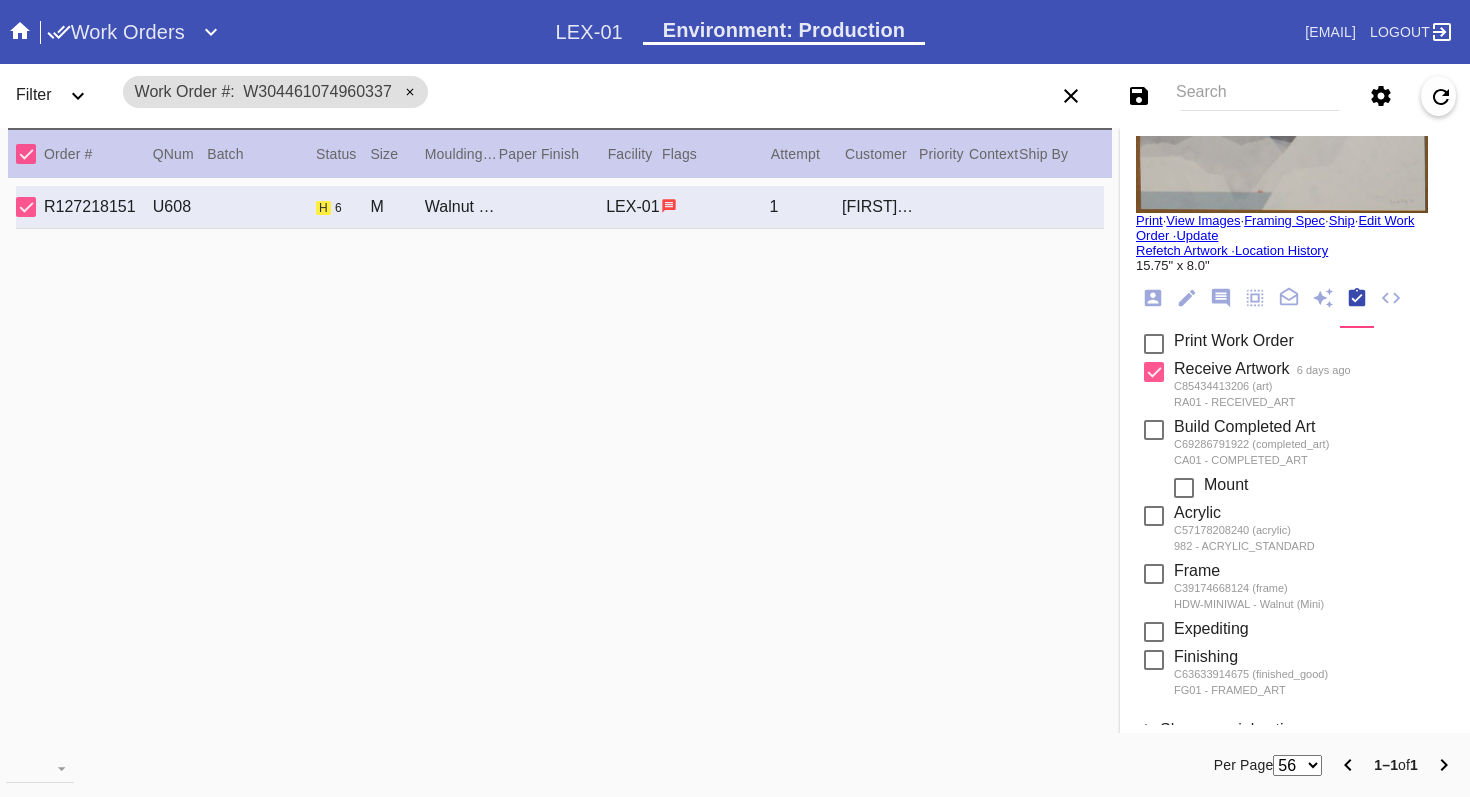 scroll, scrollTop: 161, scrollLeft: 0, axis: vertical 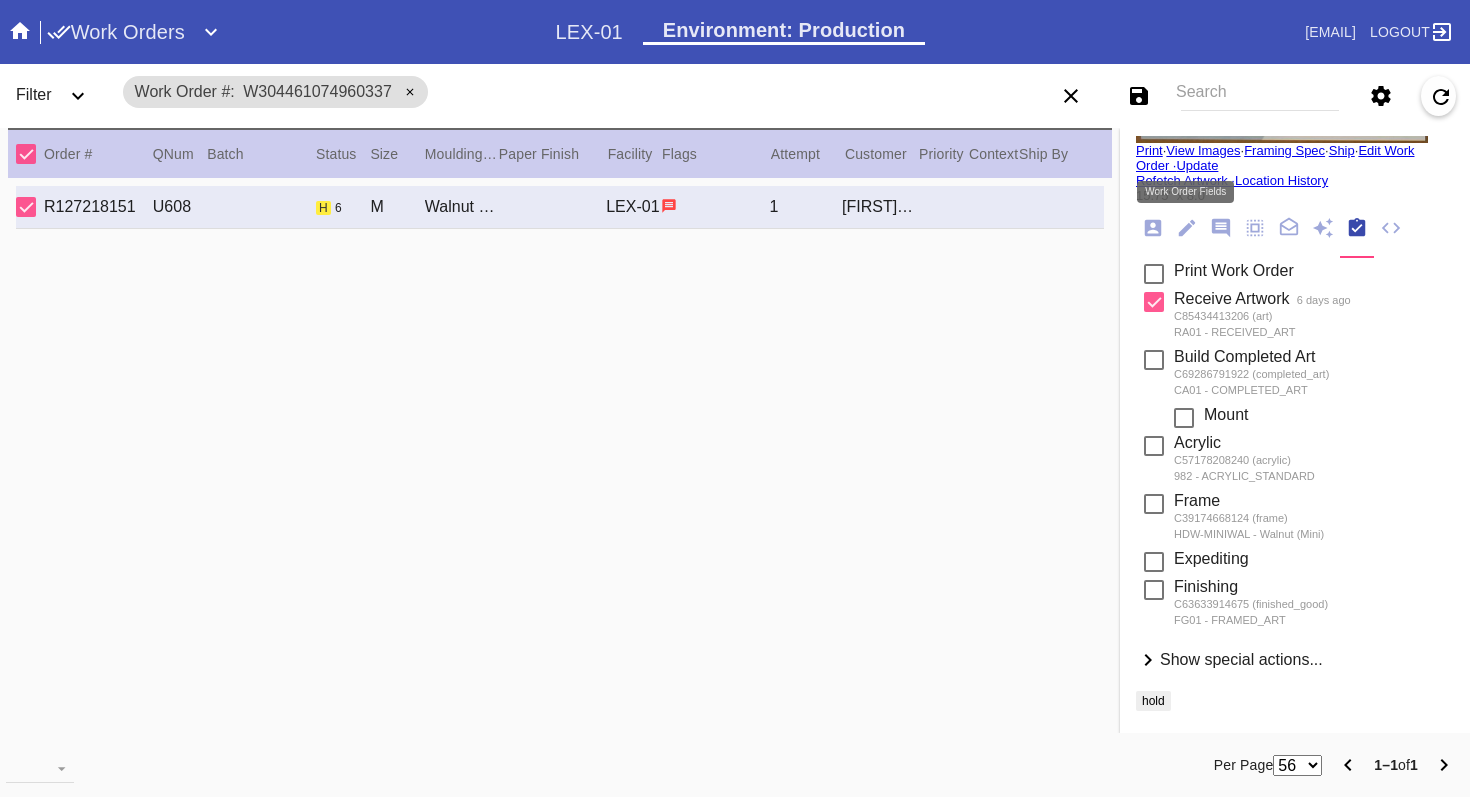 click 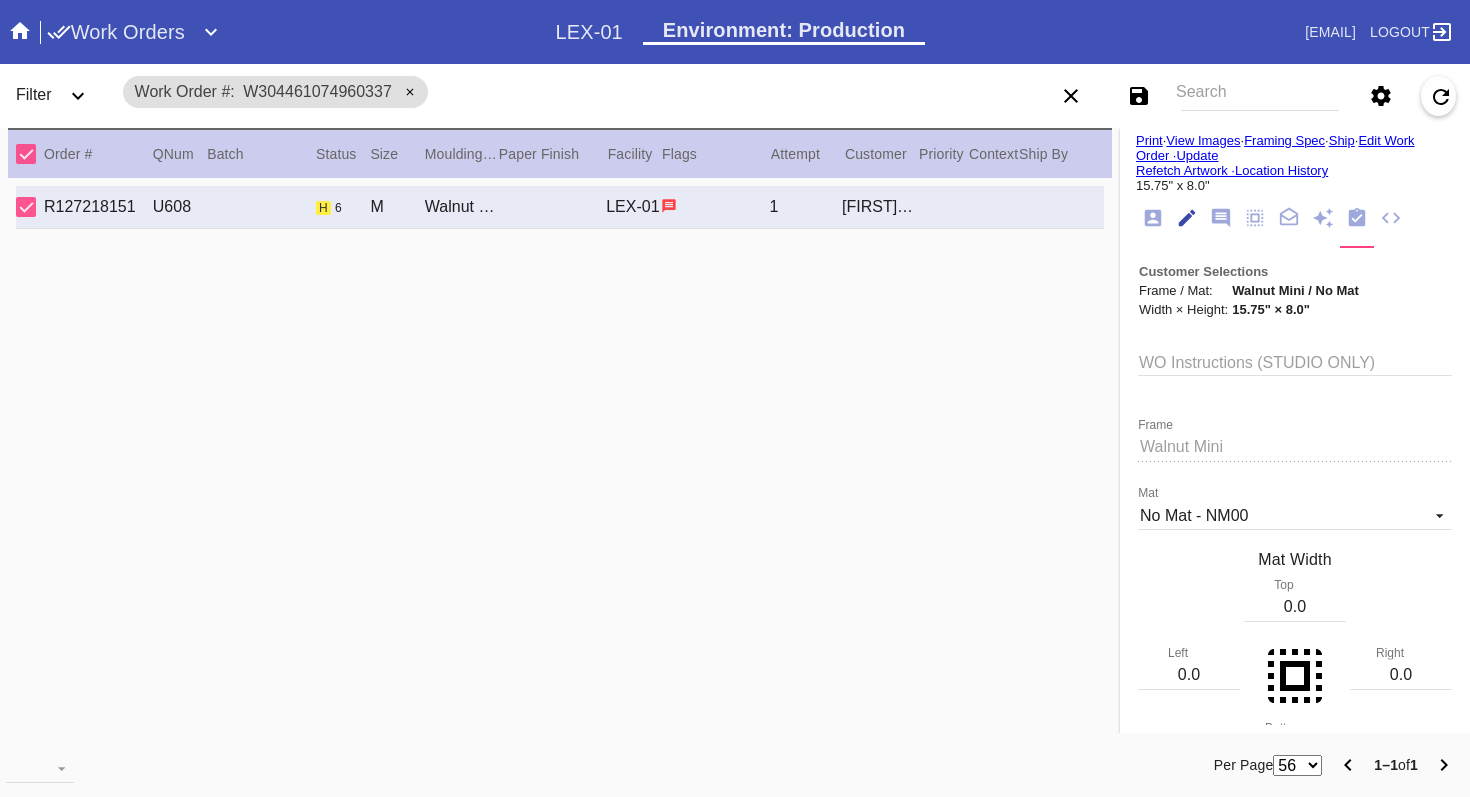 scroll, scrollTop: 73, scrollLeft: 0, axis: vertical 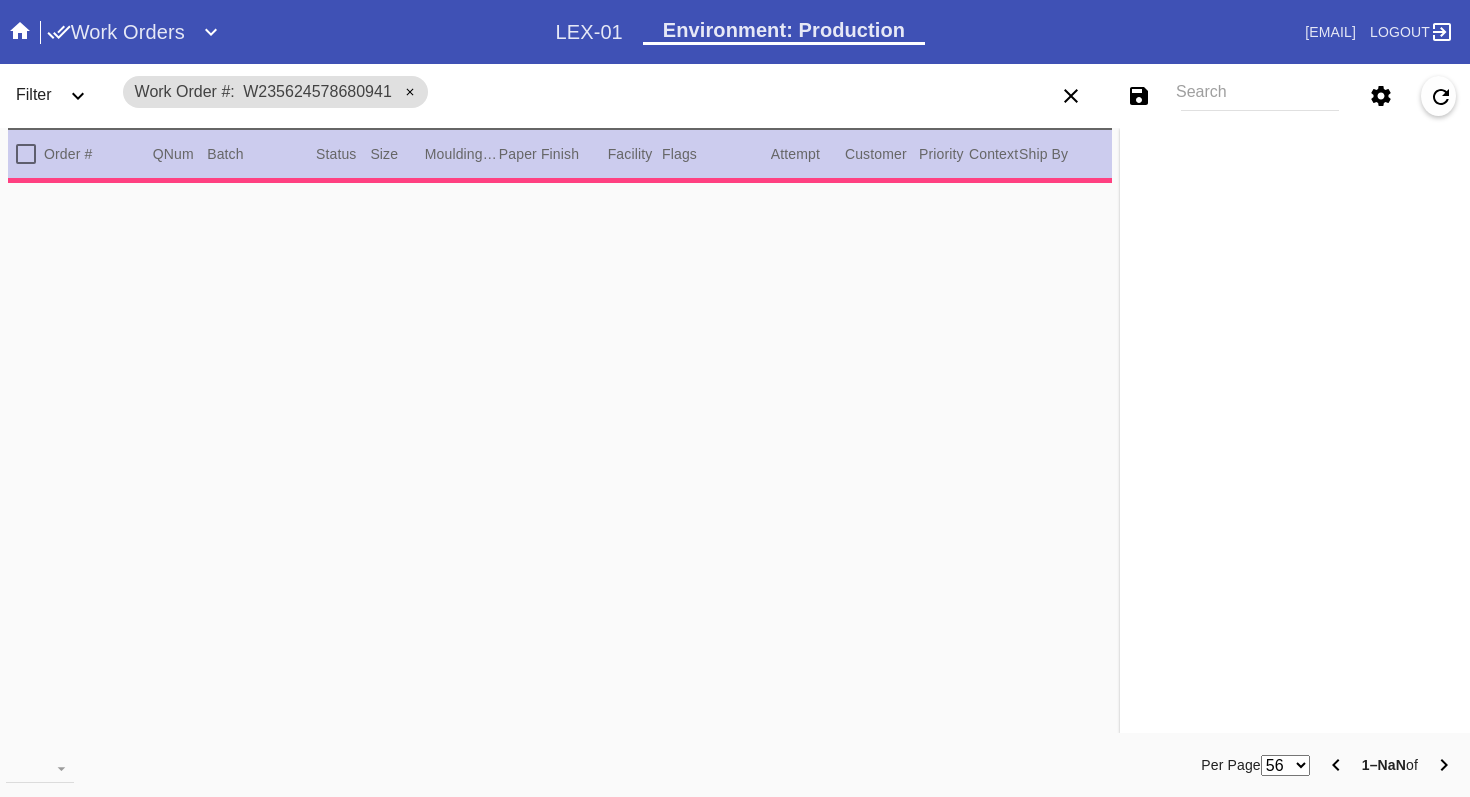 type on "3.0" 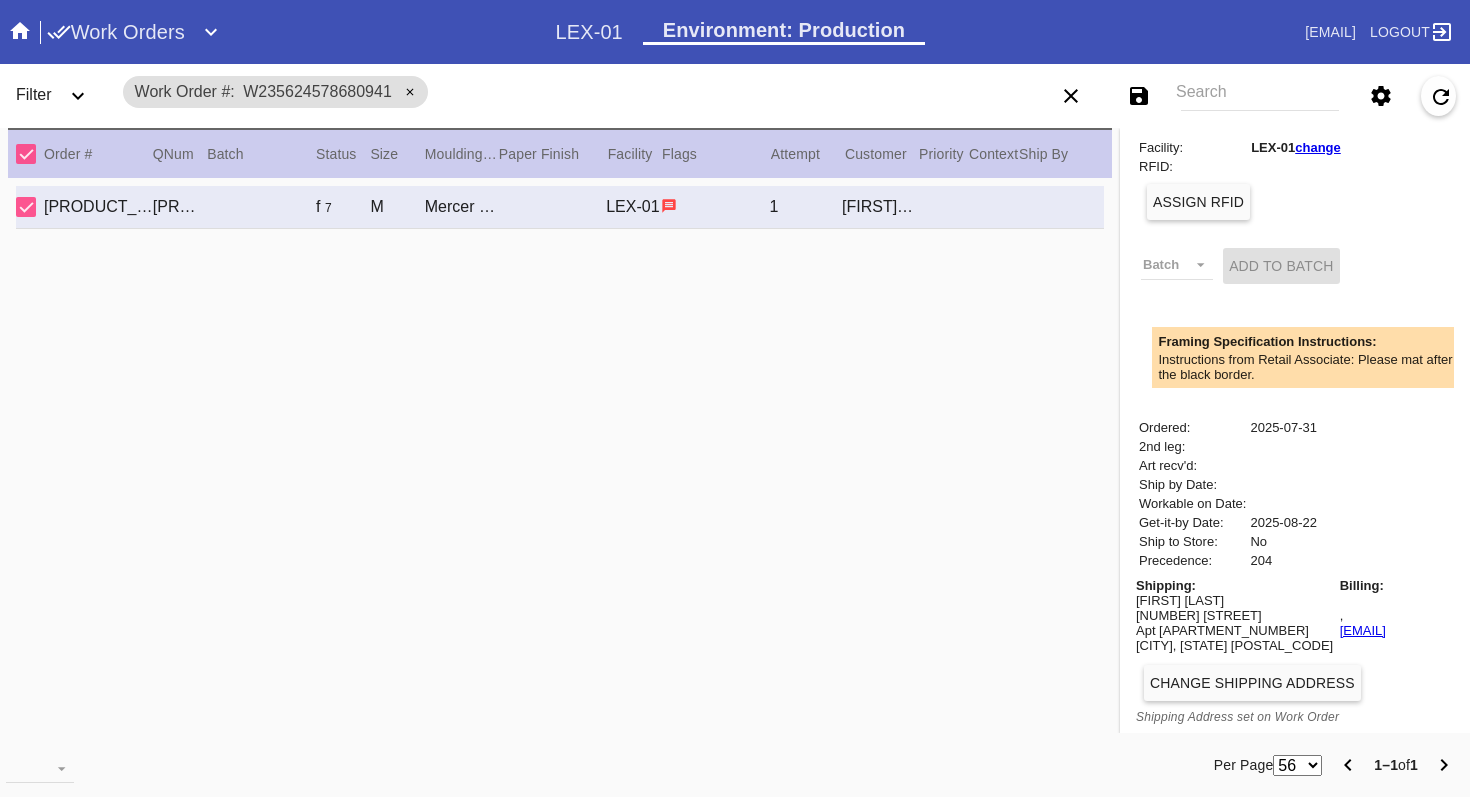 scroll, scrollTop: 616, scrollLeft: 0, axis: vertical 